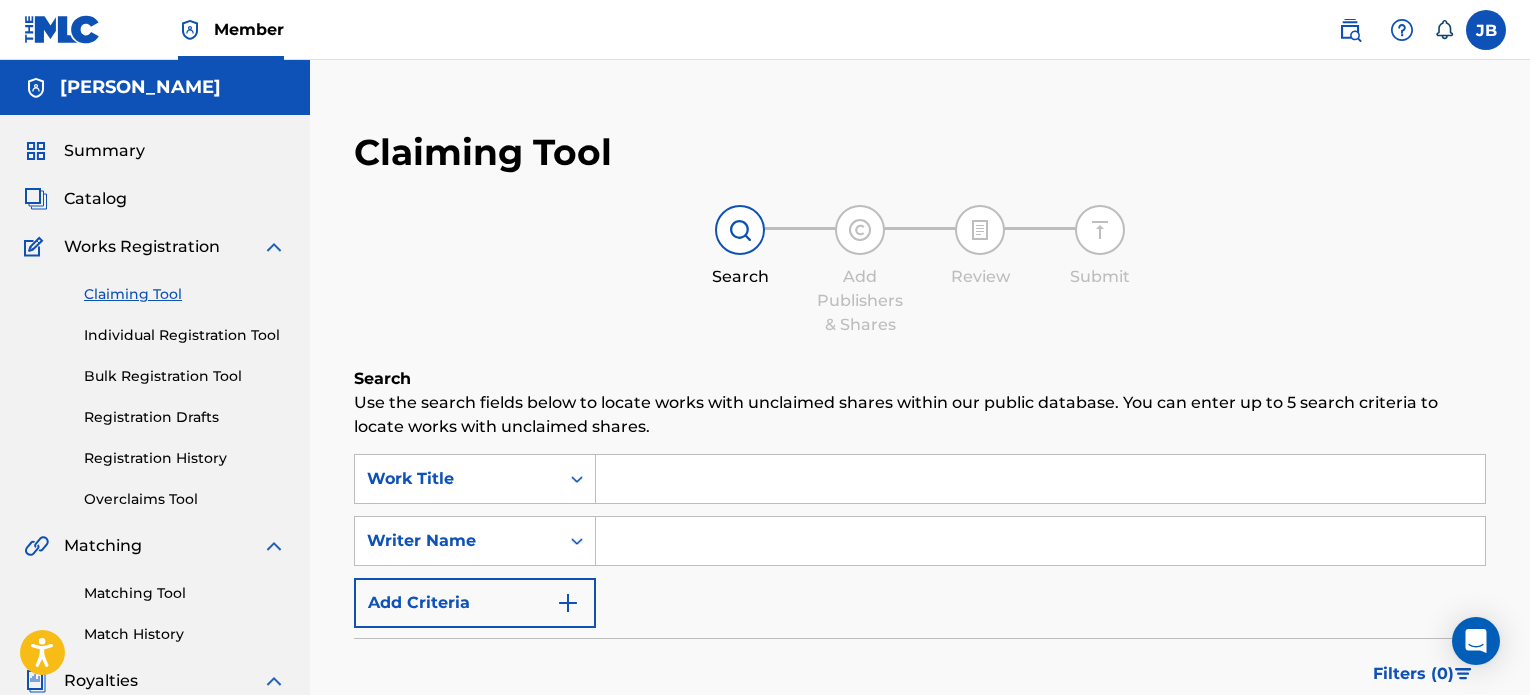 scroll, scrollTop: 544, scrollLeft: 0, axis: vertical 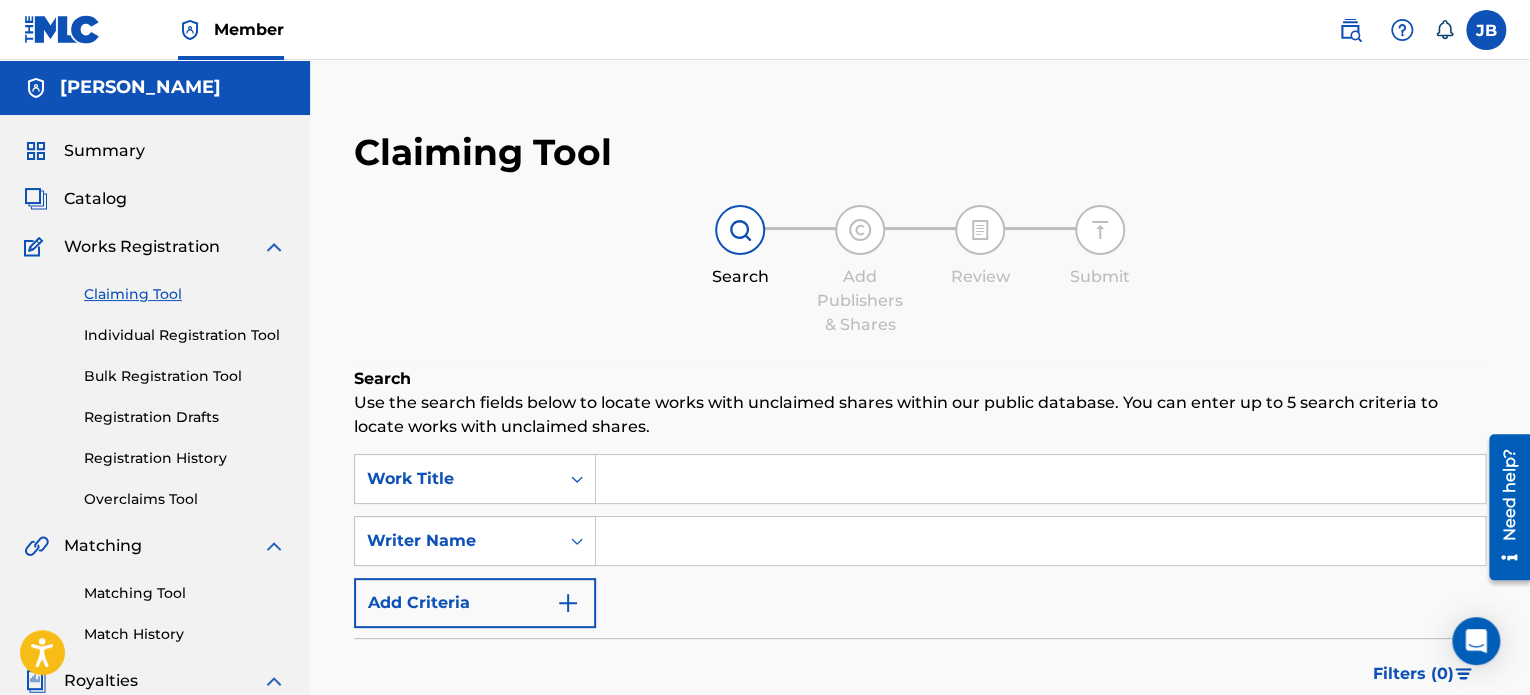 click on "Summary" at bounding box center [104, 151] 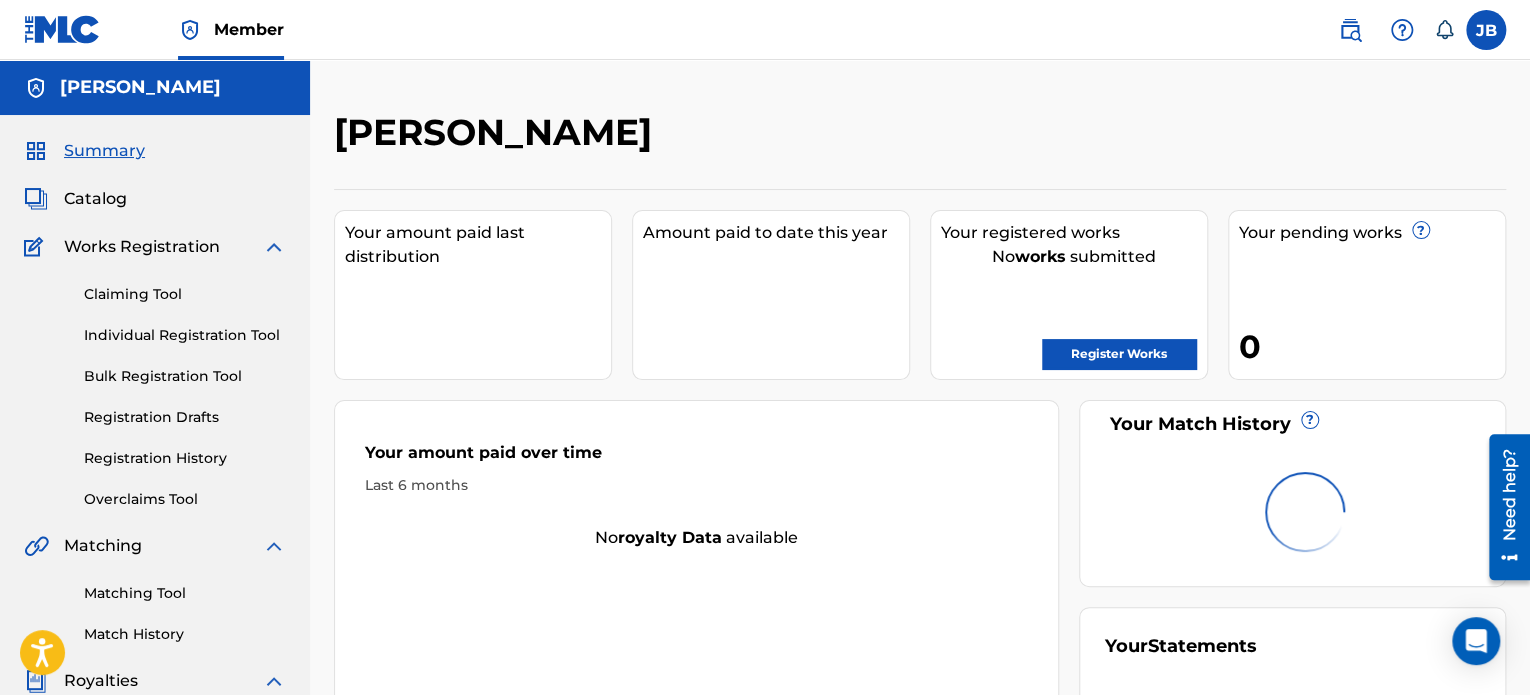 click on "Summary Catalog Works Registration Claiming Tool Individual Registration Tool Bulk Registration Tool Registration Drafts Registration History Overclaims Tool Matching Matching Tool Match History Royalties Summary Statements Annual Statements Rate Sheets Member Settings Banking Information Member Information User Permissions Contact Information Member Benefits" at bounding box center [155, 629] 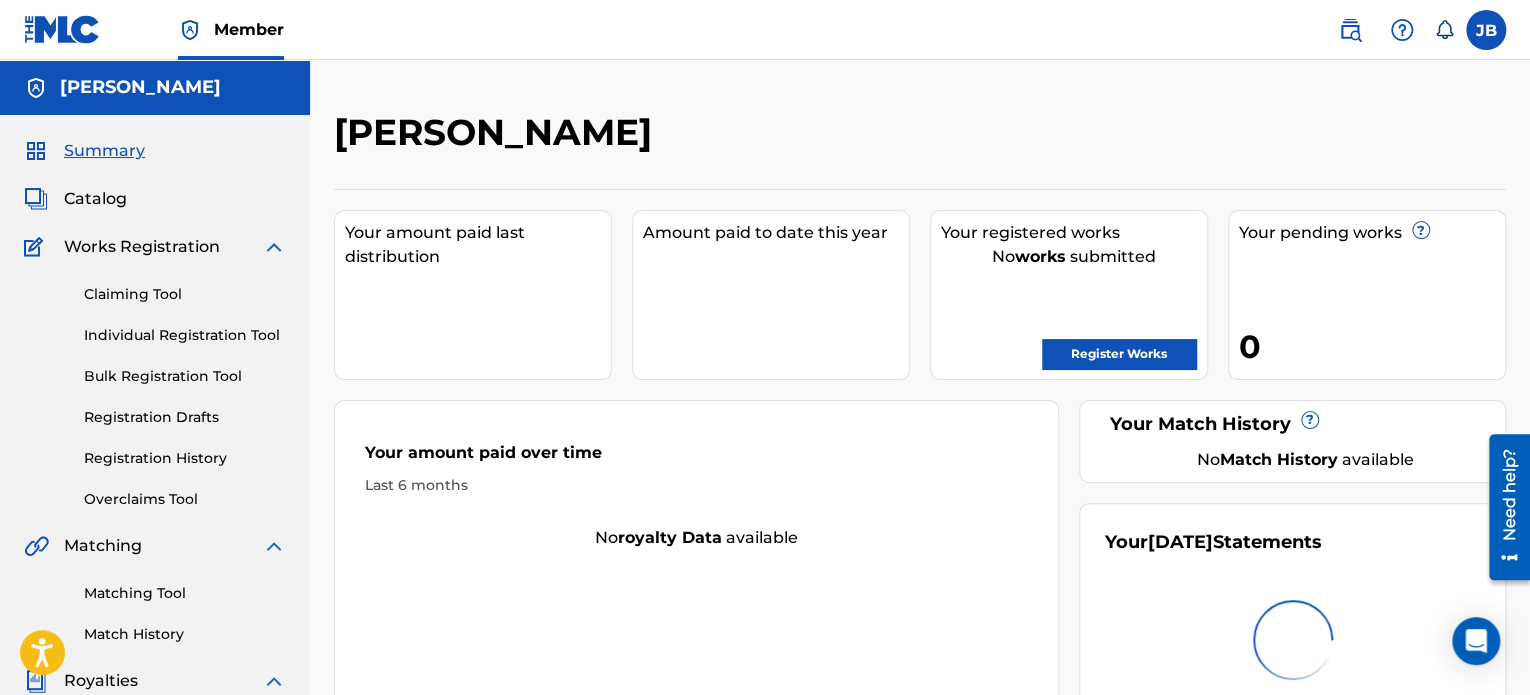 click on "Catalog" at bounding box center (155, 199) 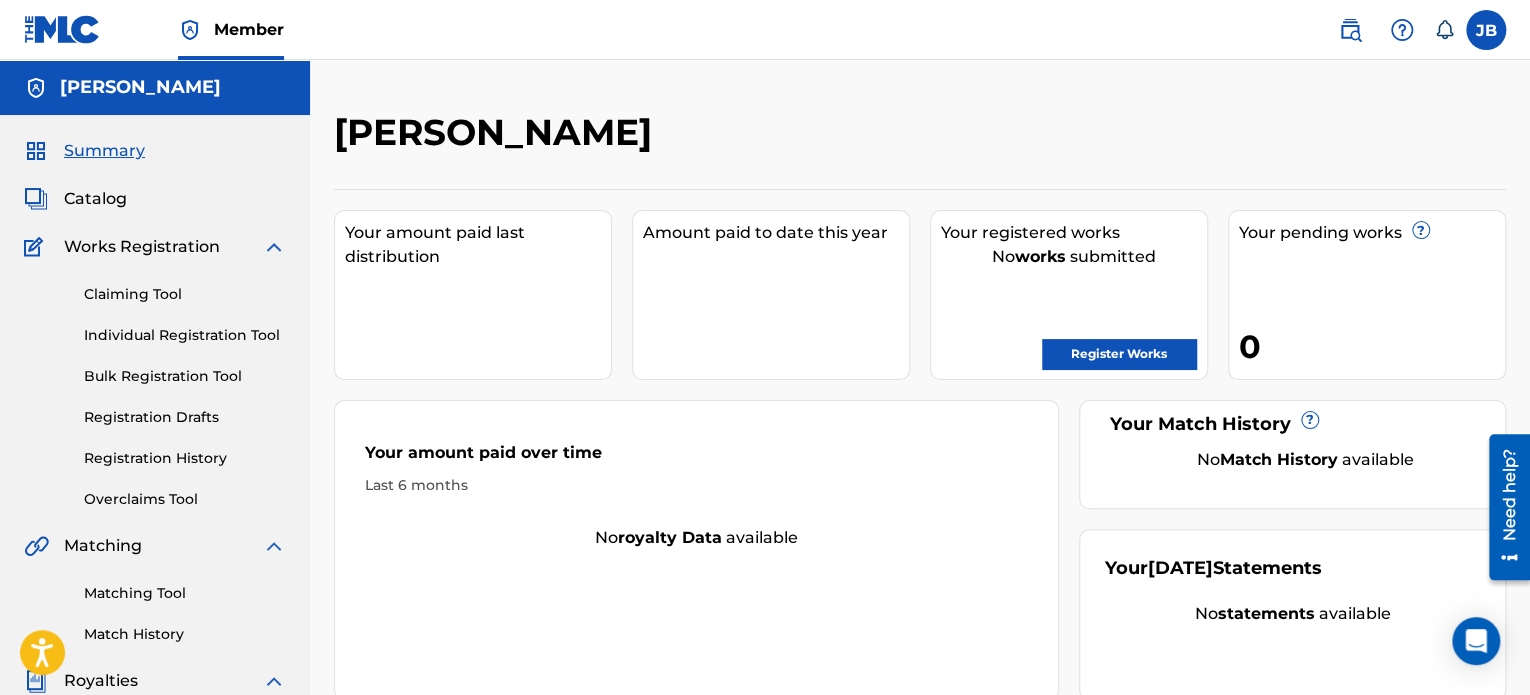 click on "Catalog" at bounding box center [95, 199] 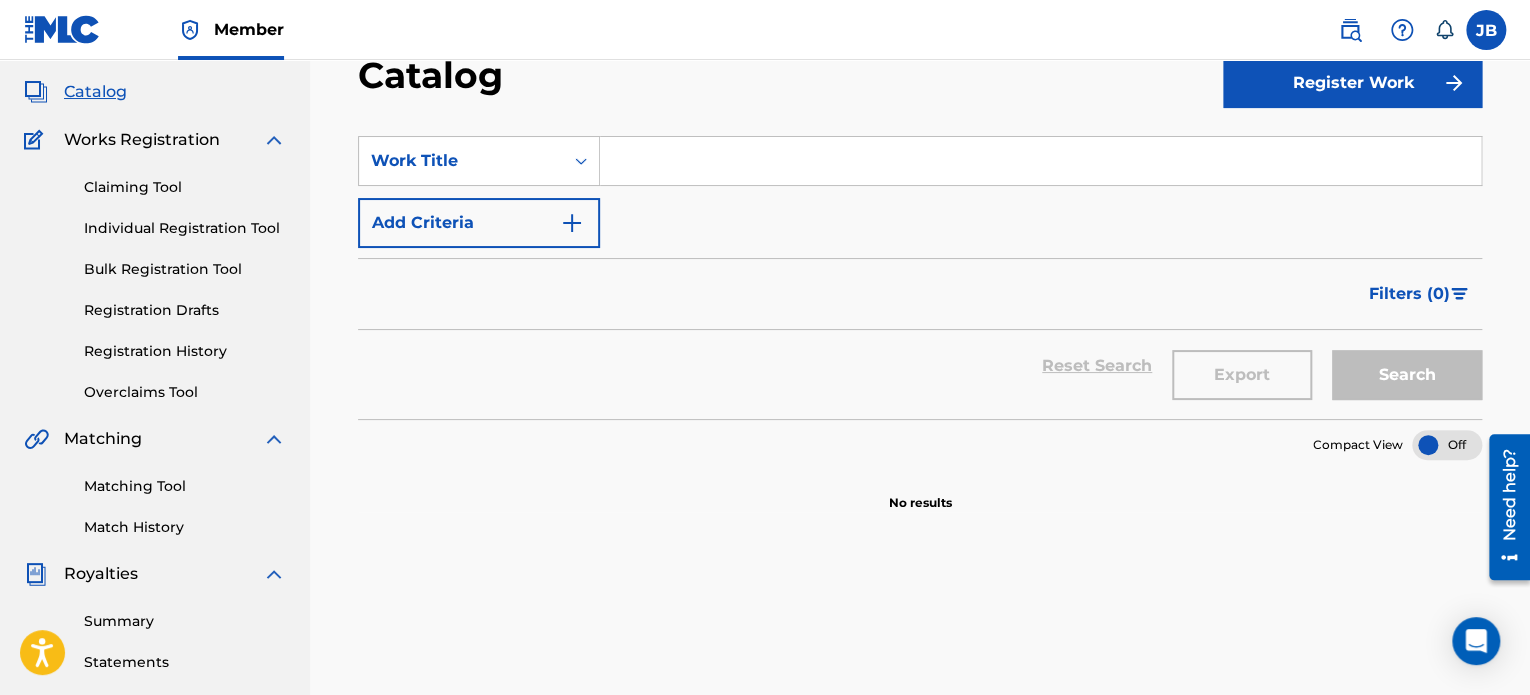scroll, scrollTop: 0, scrollLeft: 0, axis: both 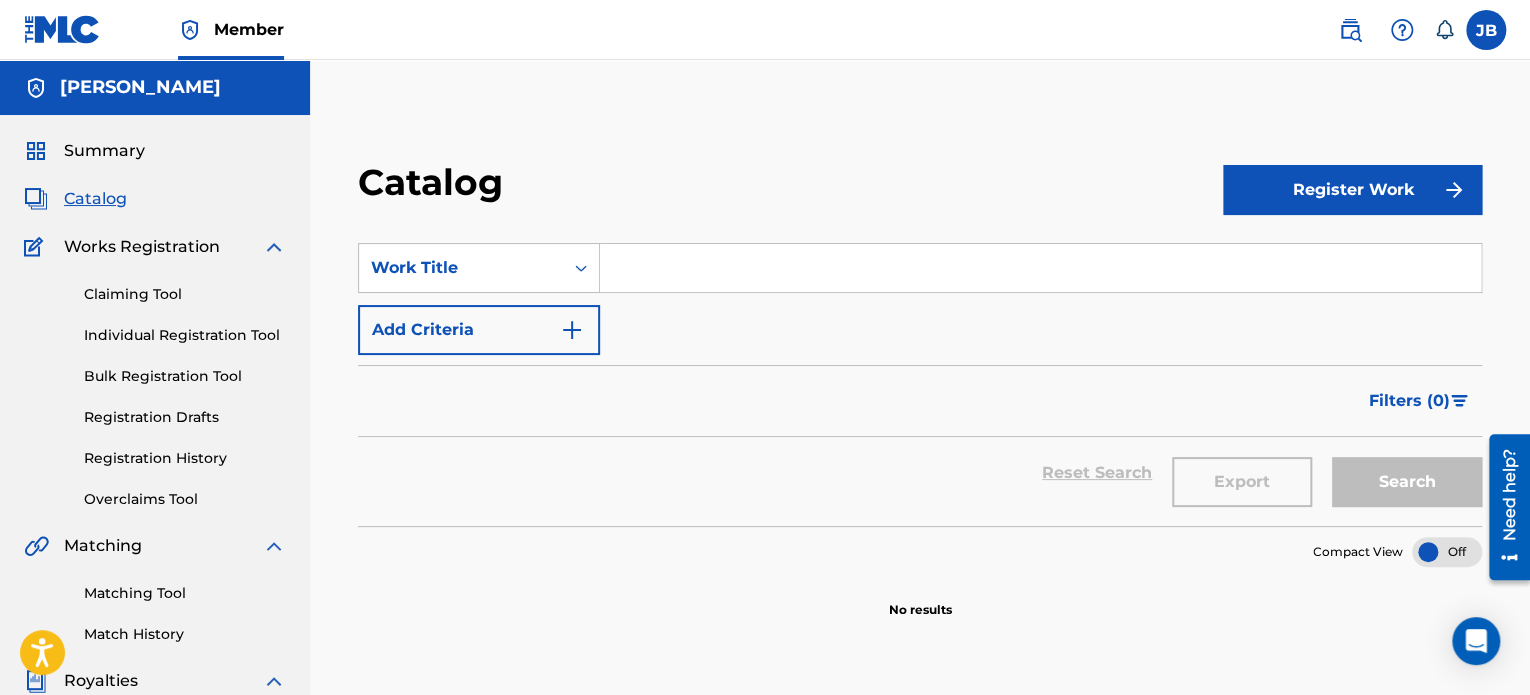 click on "Registration History" at bounding box center [185, 458] 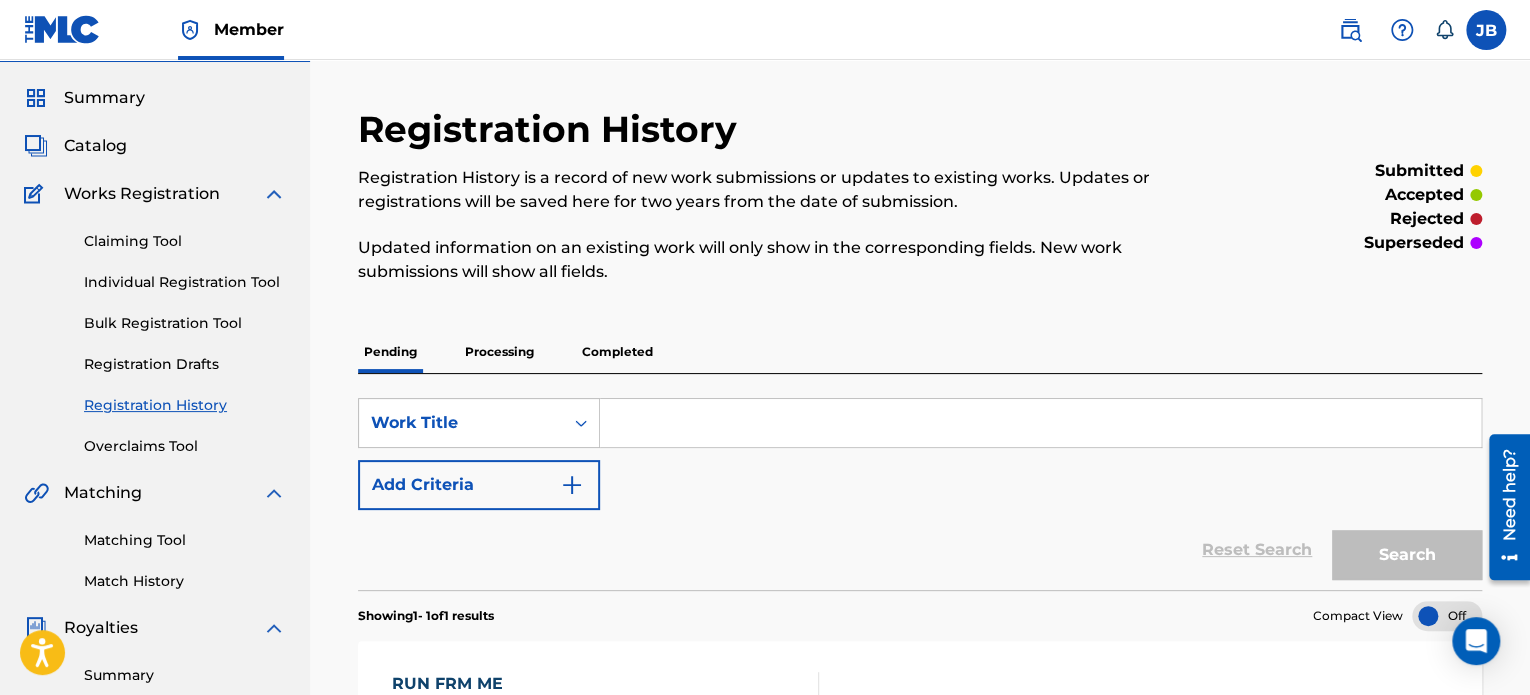 scroll, scrollTop: 0, scrollLeft: 0, axis: both 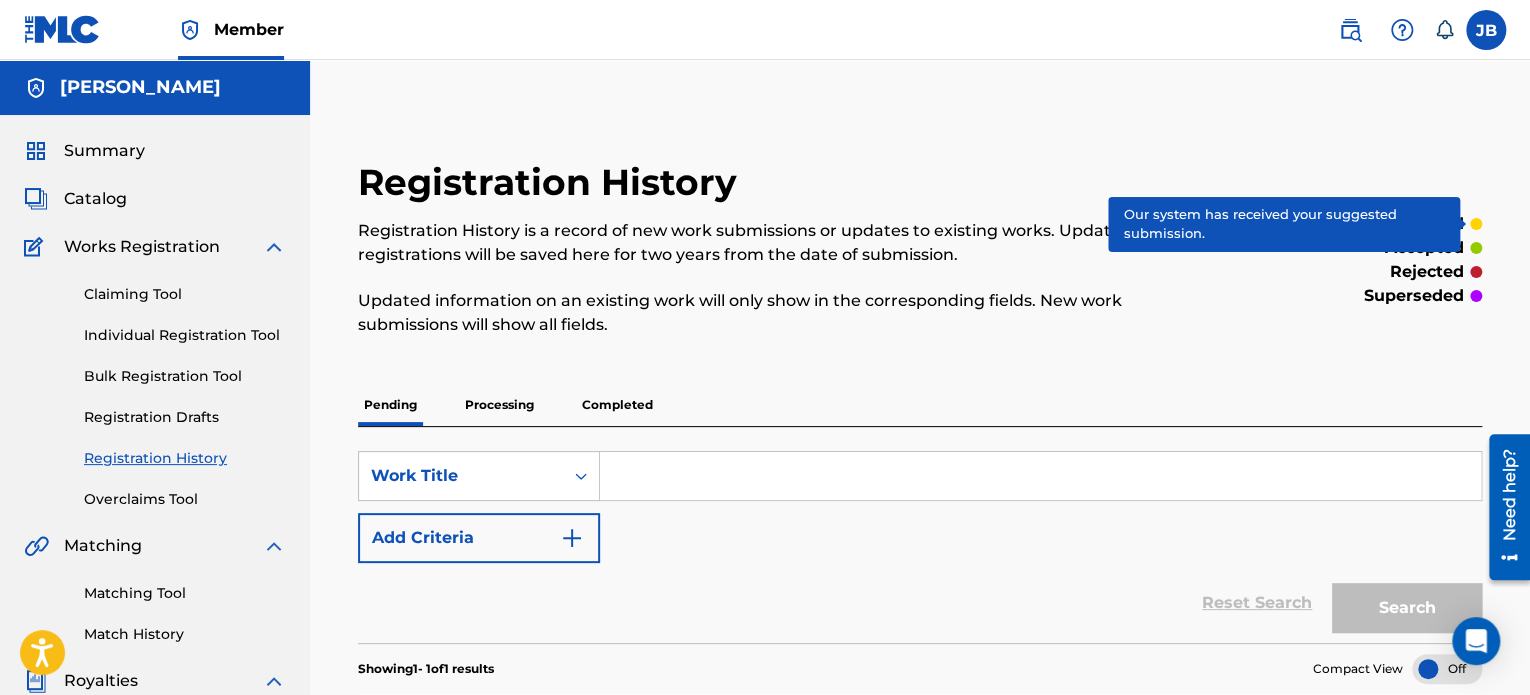 click at bounding box center (1476, 224) 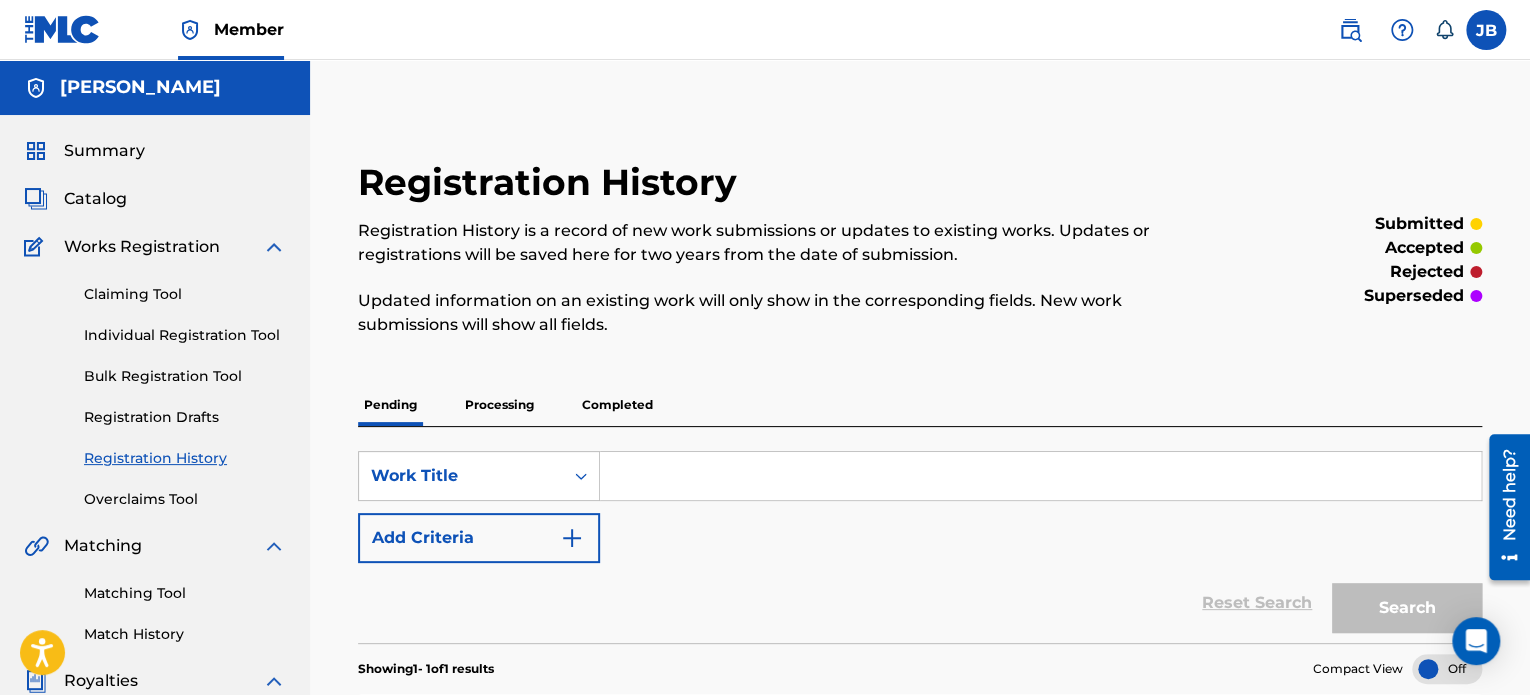 drag, startPoint x: 1473, startPoint y: 220, endPoint x: 1470, endPoint y: 135, distance: 85.052925 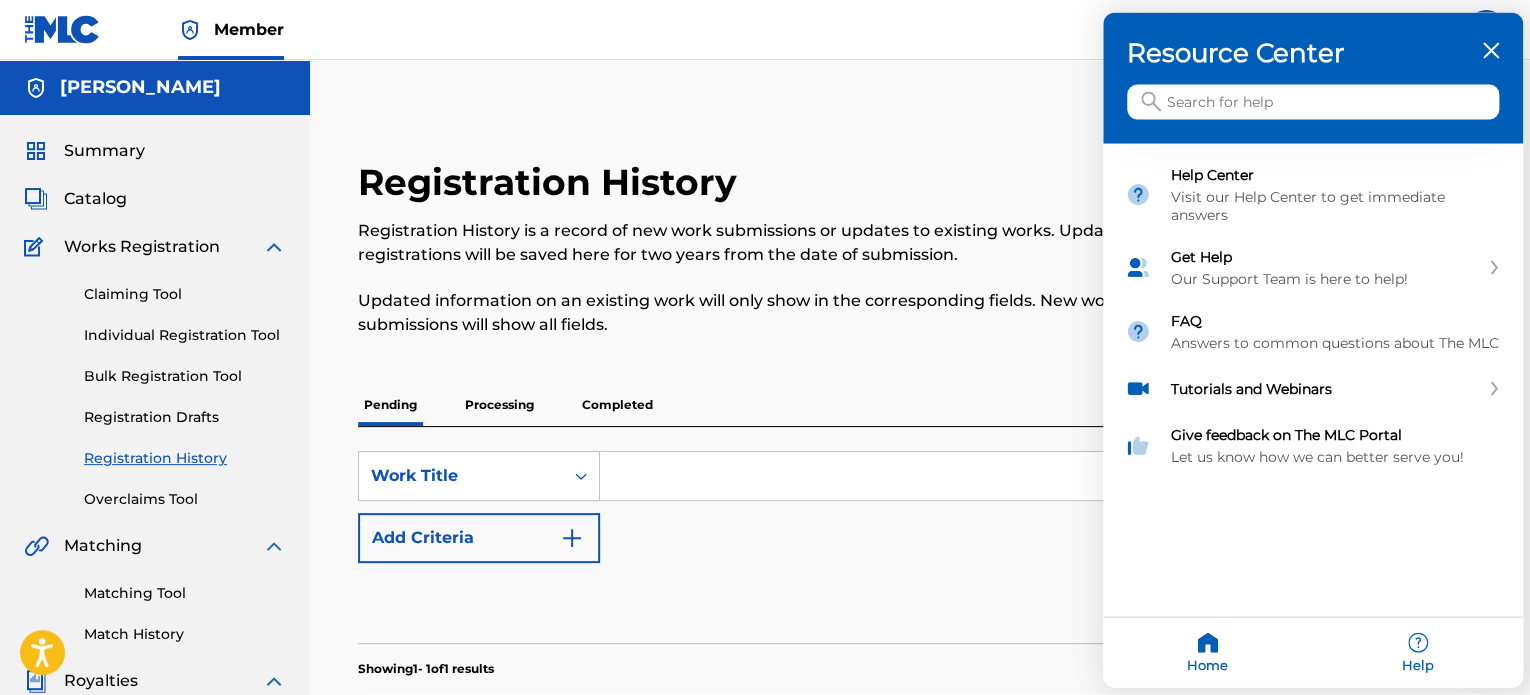 drag, startPoint x: 596, startPoint y: 170, endPoint x: 845, endPoint y: 231, distance: 256.36304 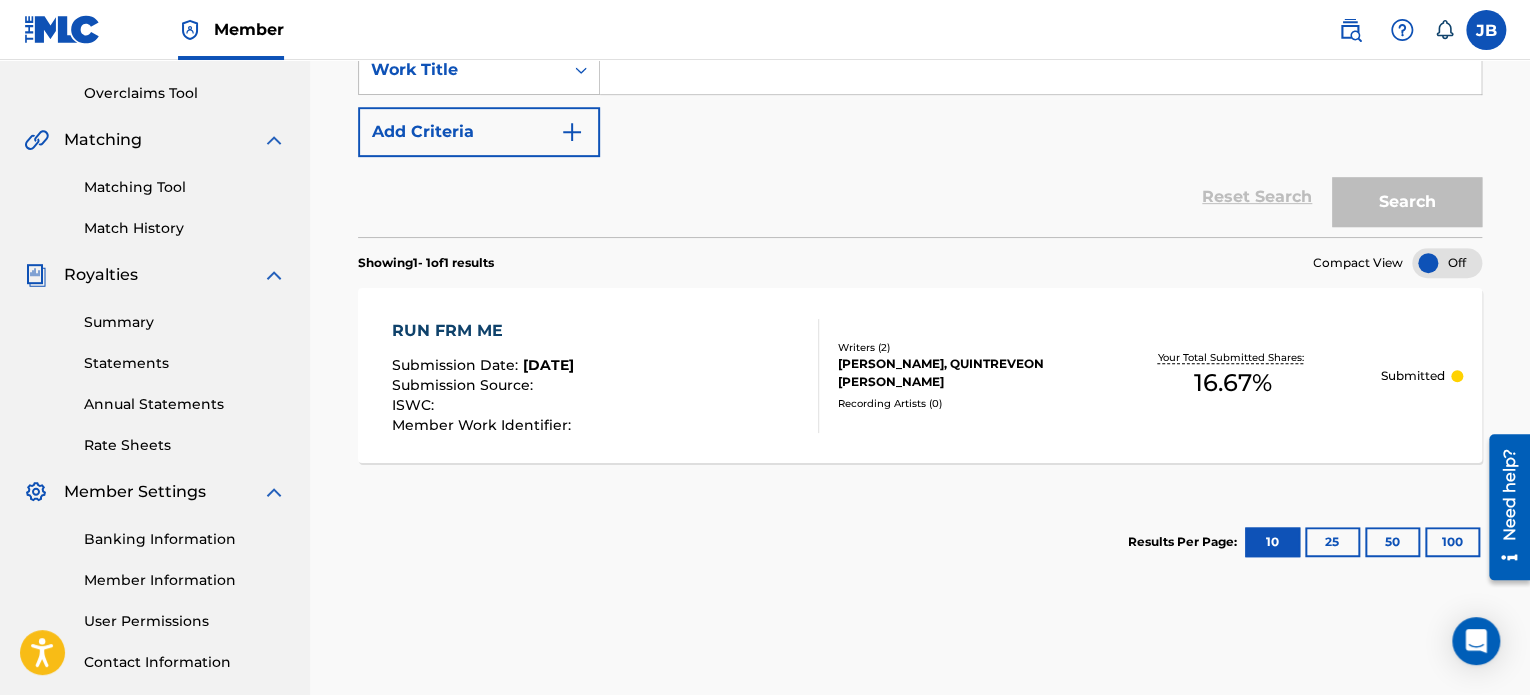 scroll, scrollTop: 544, scrollLeft: 0, axis: vertical 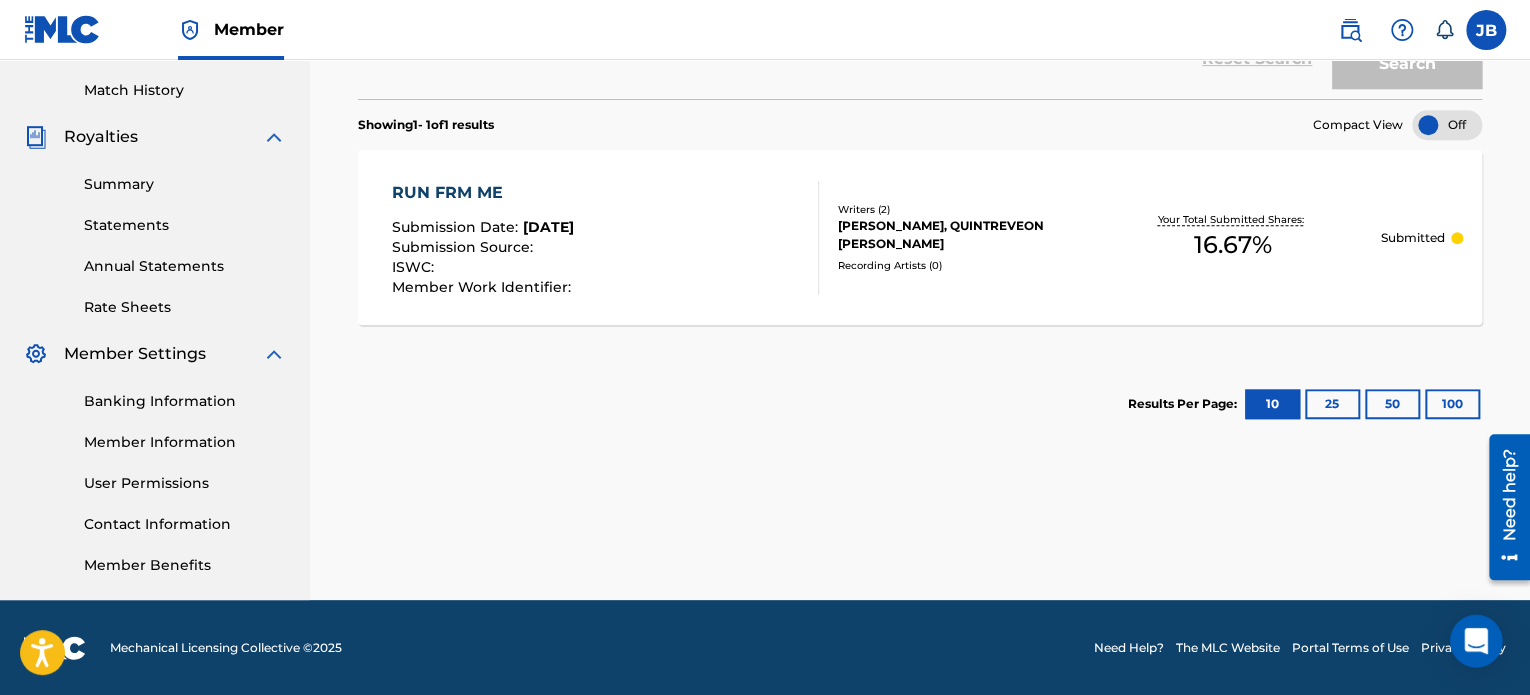 click 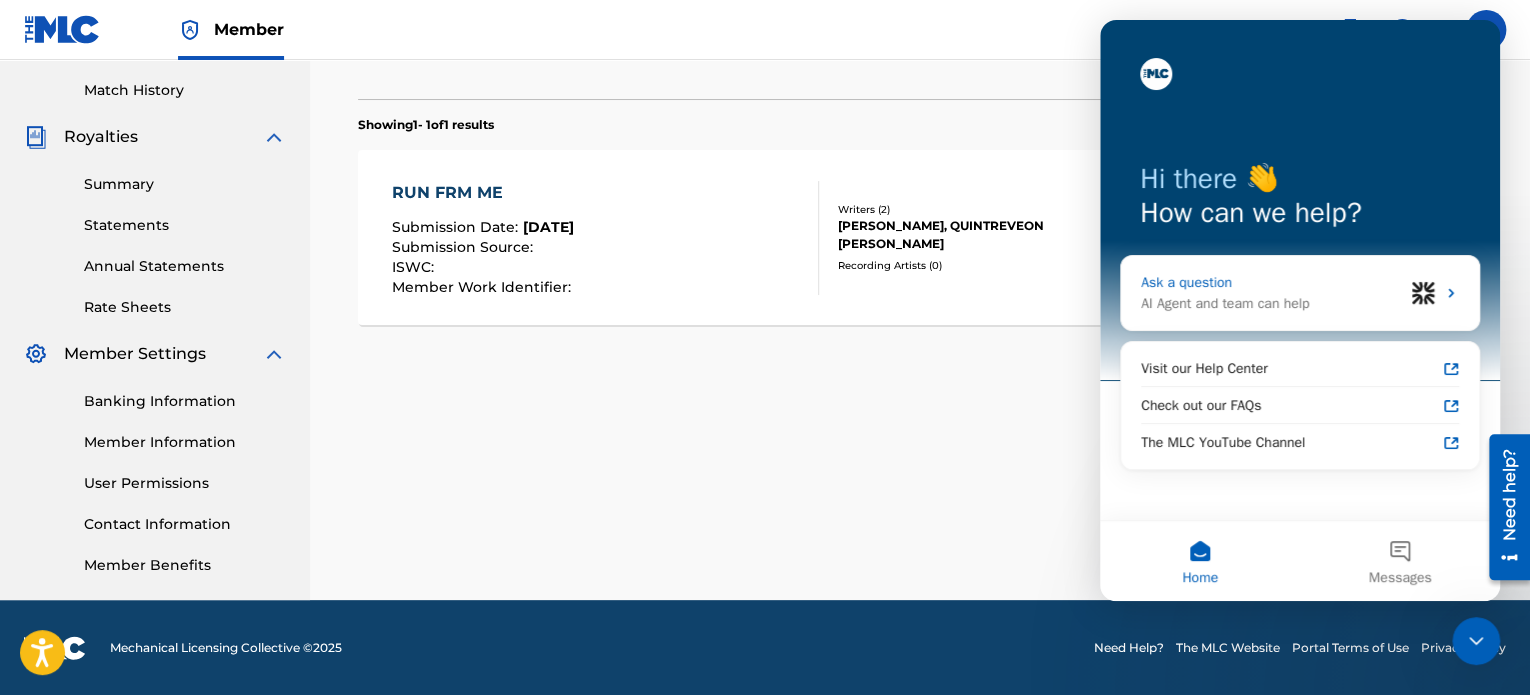 scroll, scrollTop: 0, scrollLeft: 0, axis: both 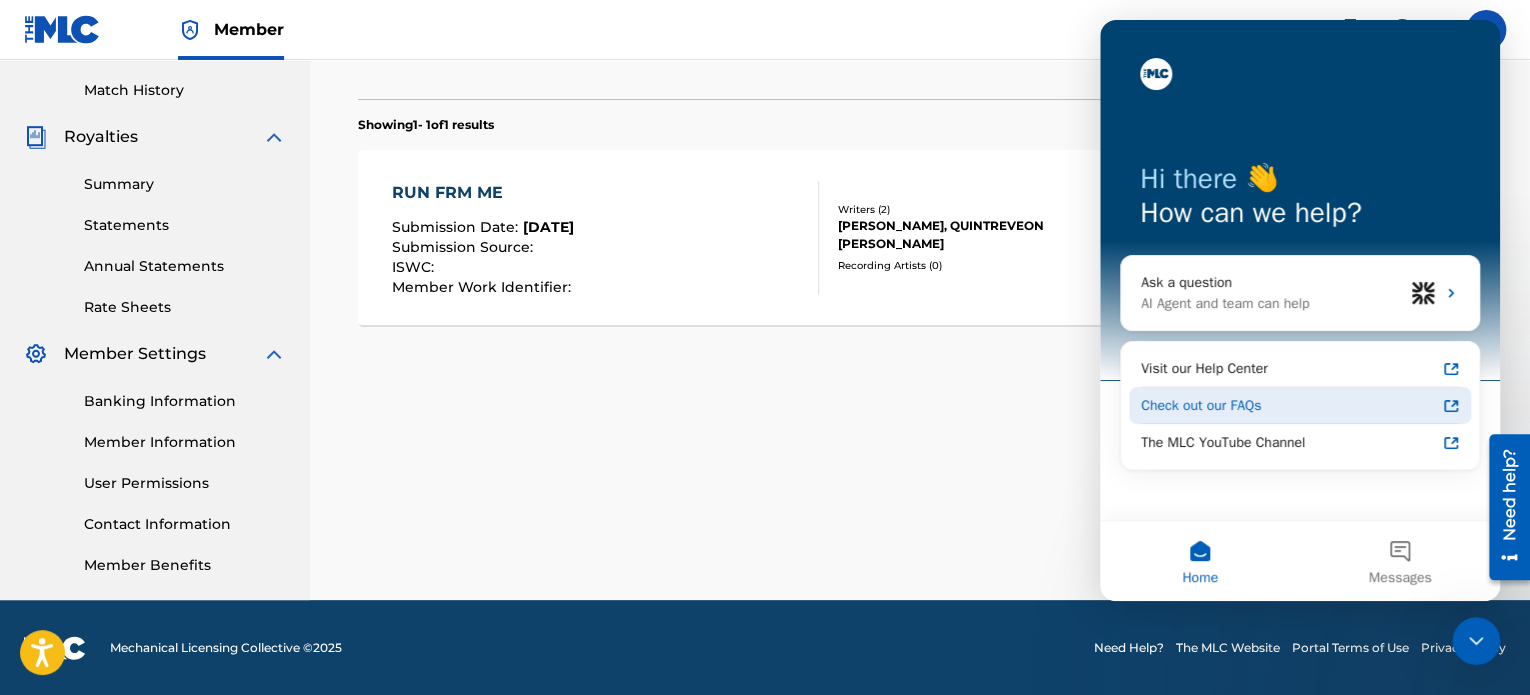 click on "Check out our FAQs" at bounding box center [1288, 405] 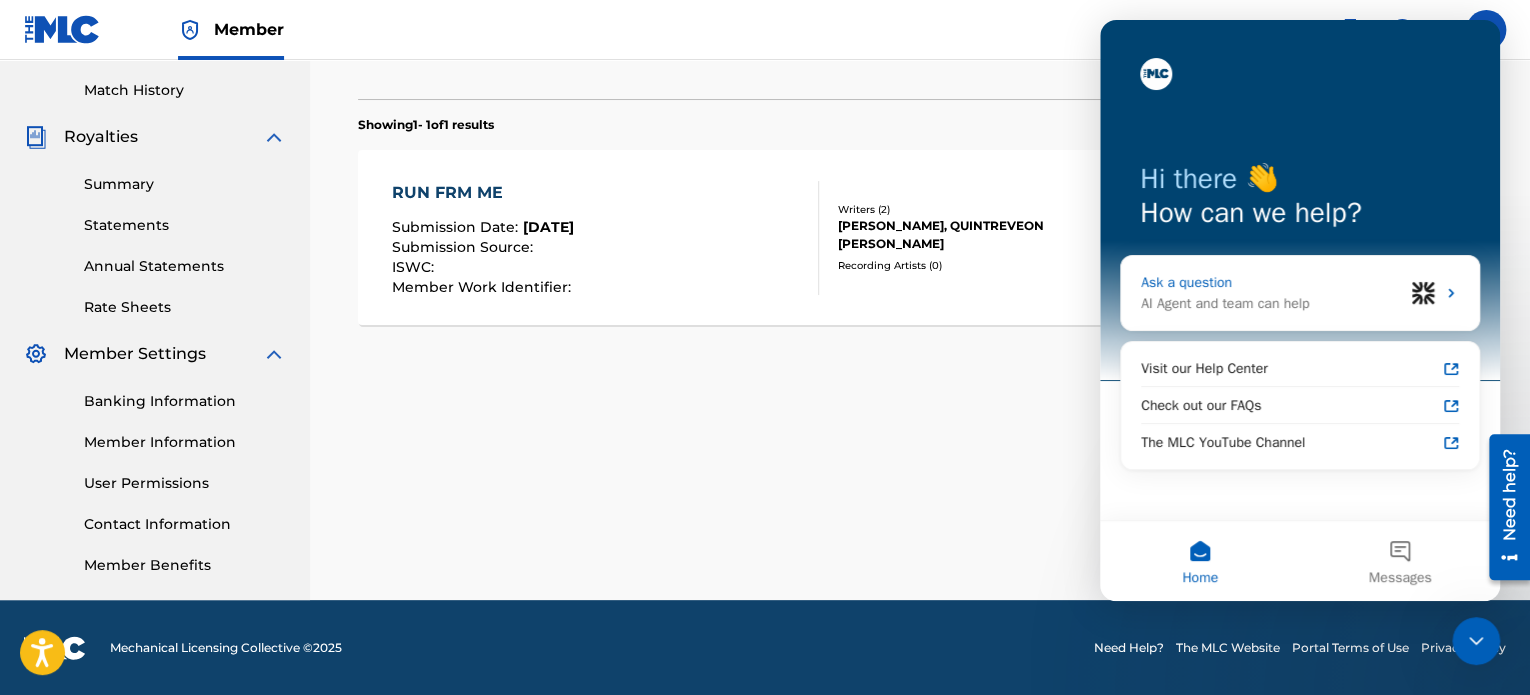 click on "Ask a question" at bounding box center [1272, 282] 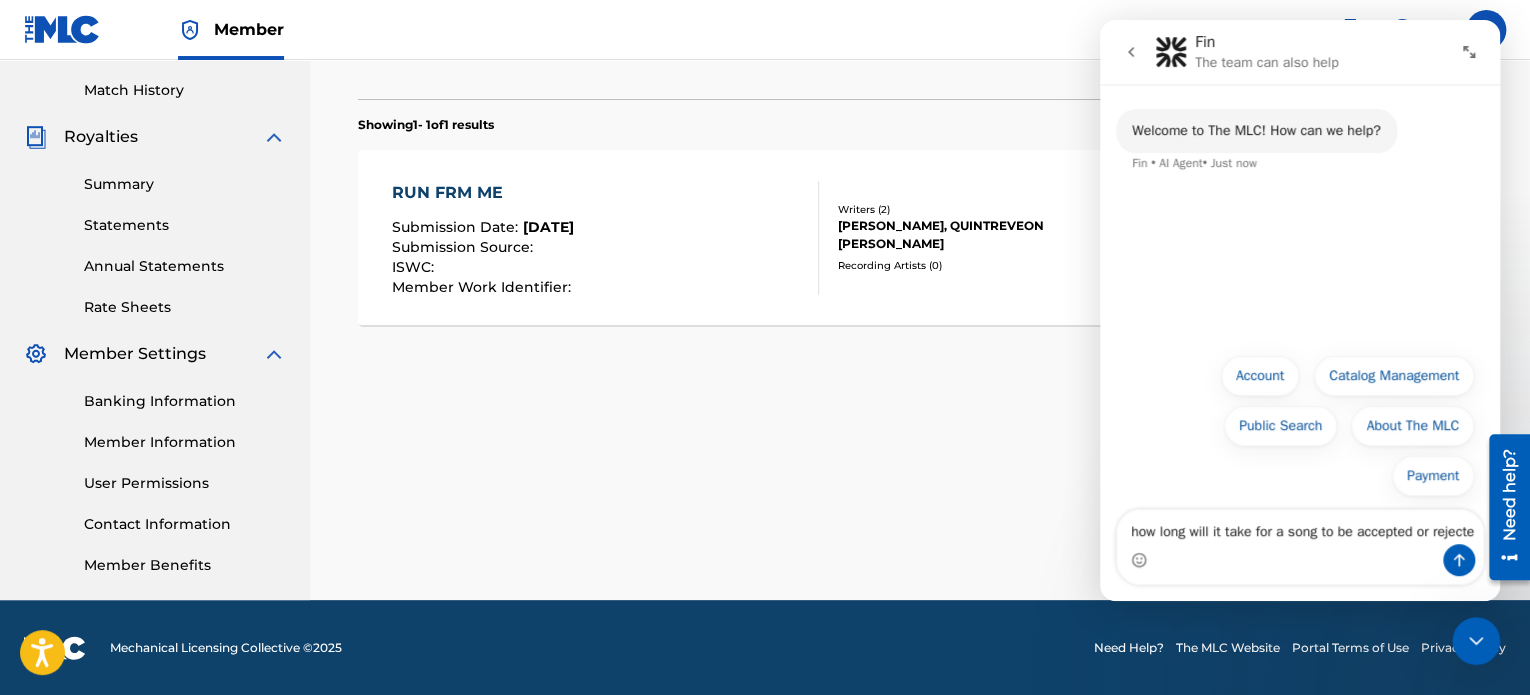 type on "how long will it take for a song to be accepted or rejected" 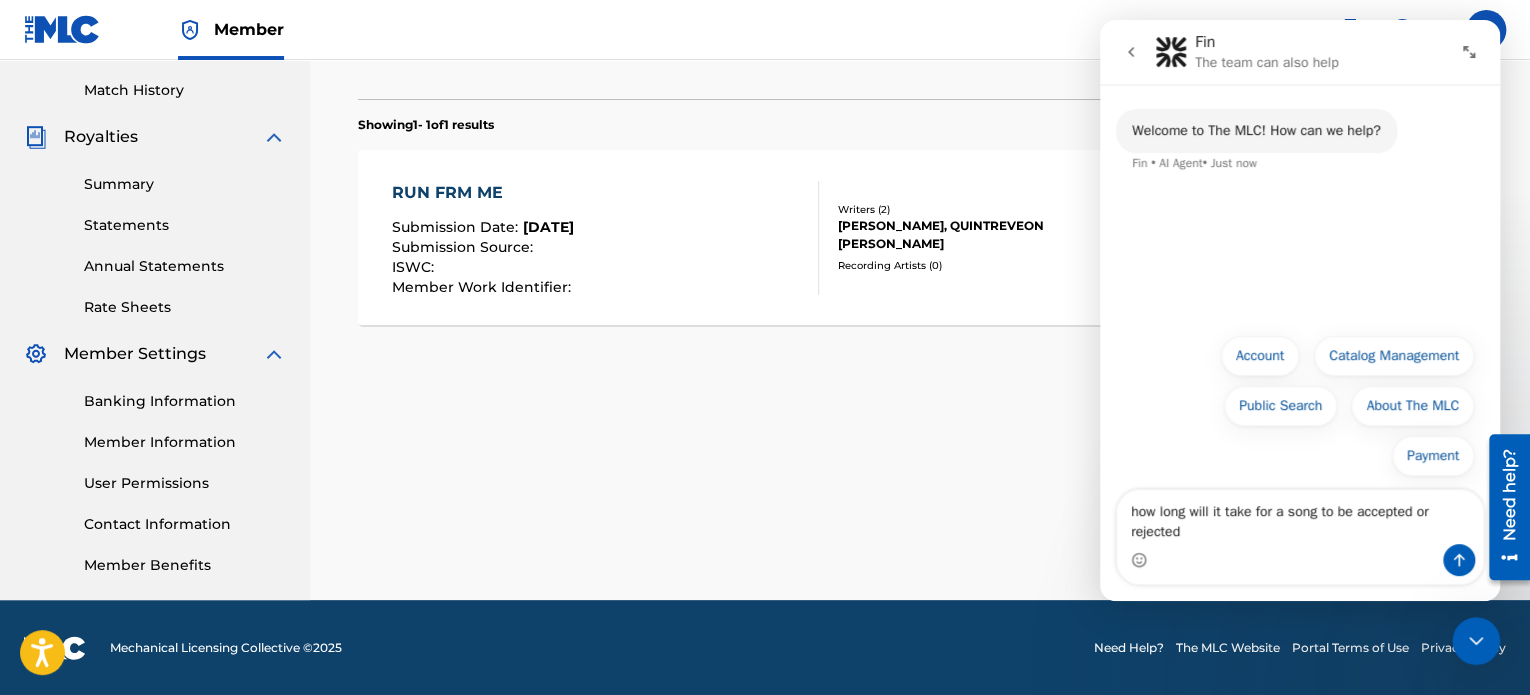 type 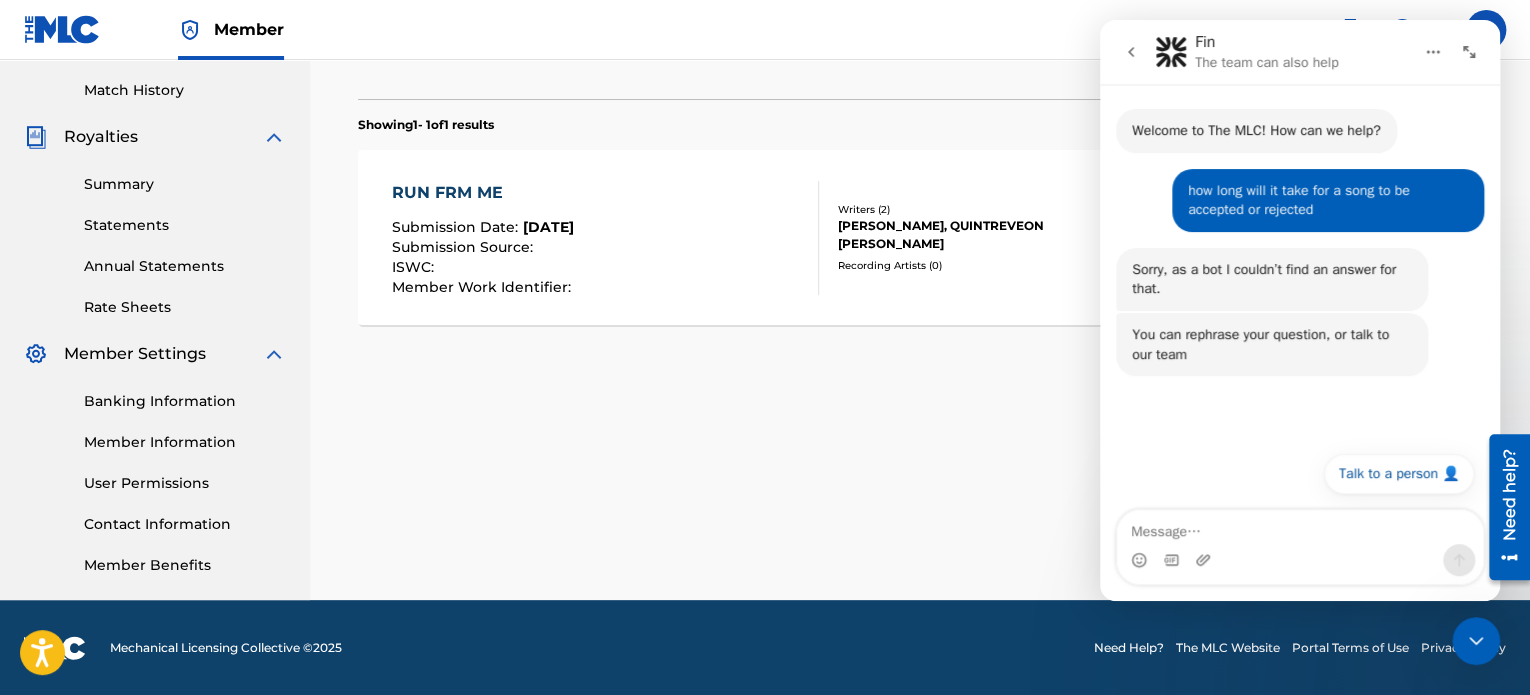 click 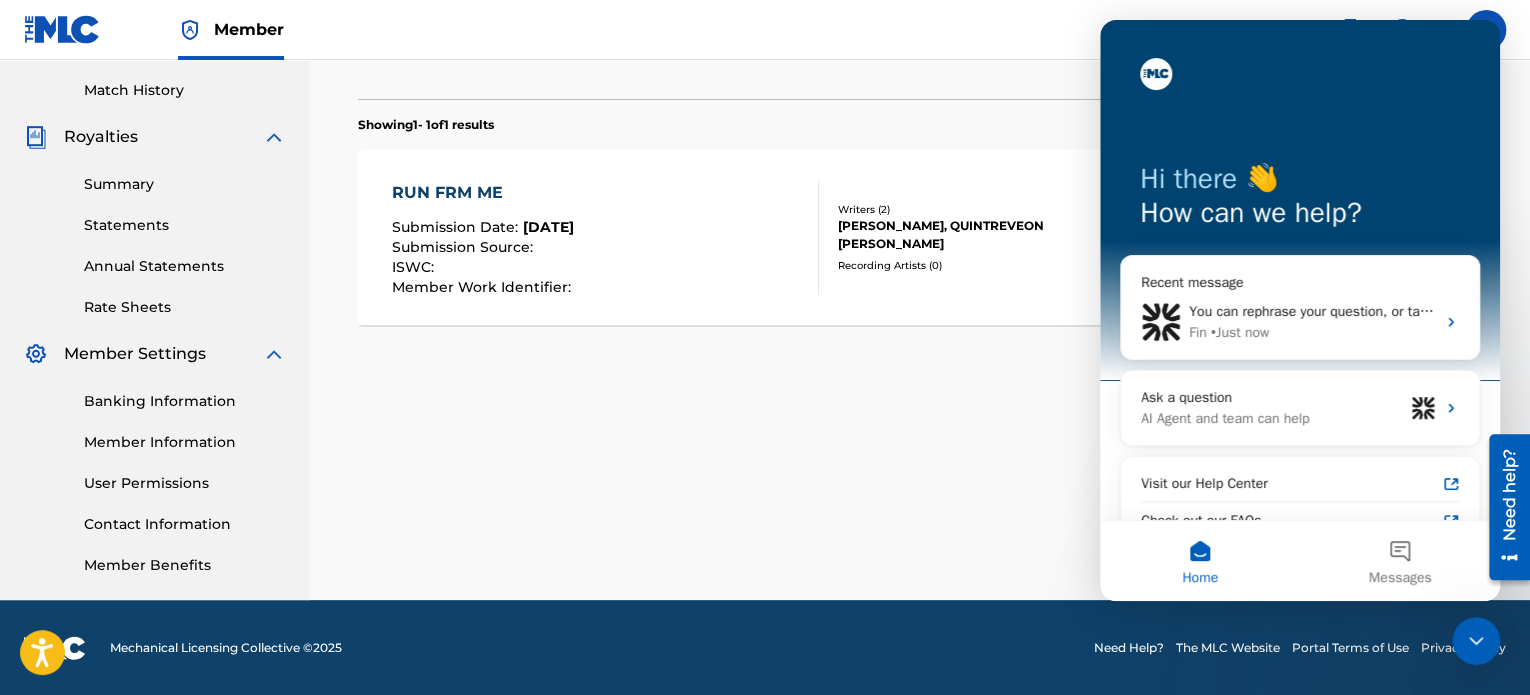 click on "Reset Search Search" at bounding box center (920, 59) 